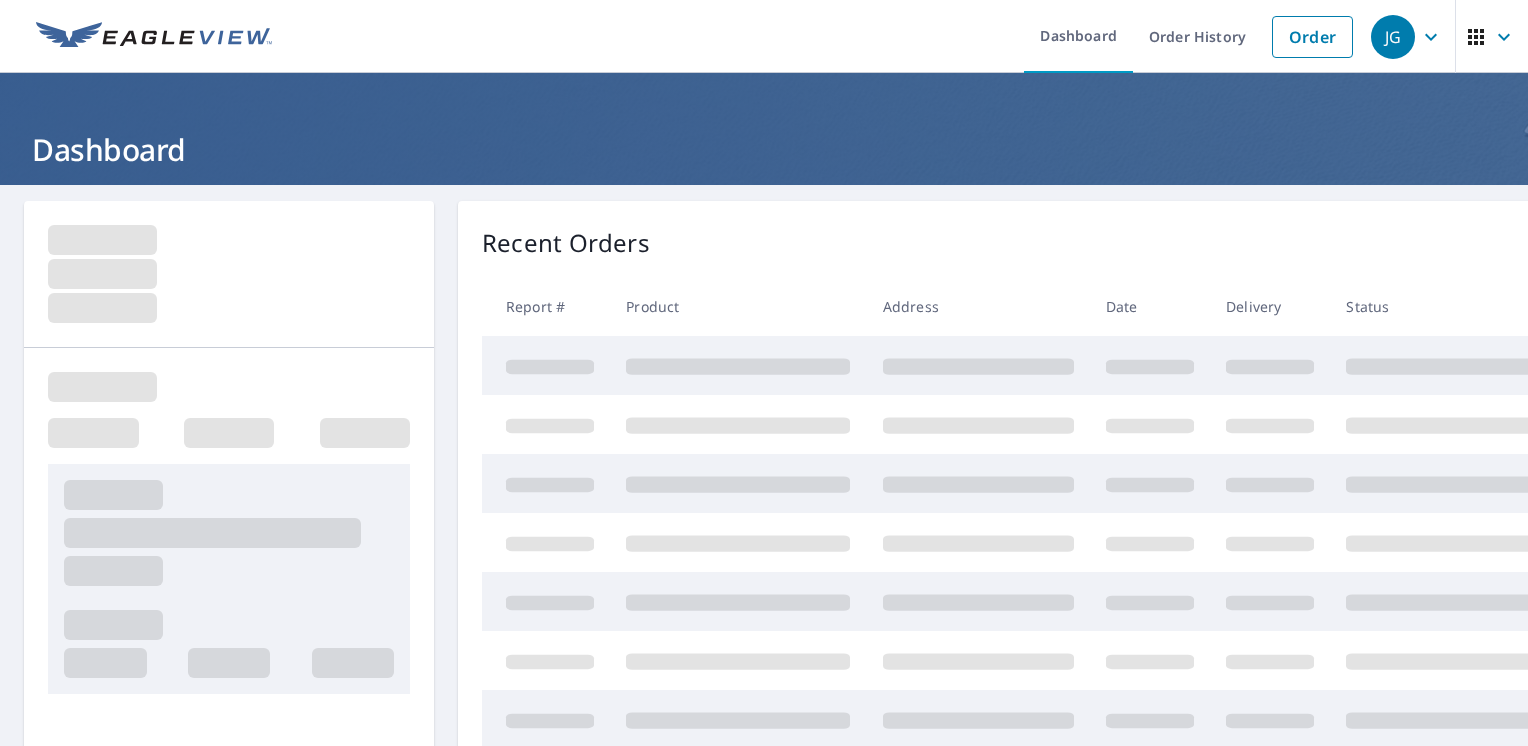 scroll, scrollTop: 0, scrollLeft: 0, axis: both 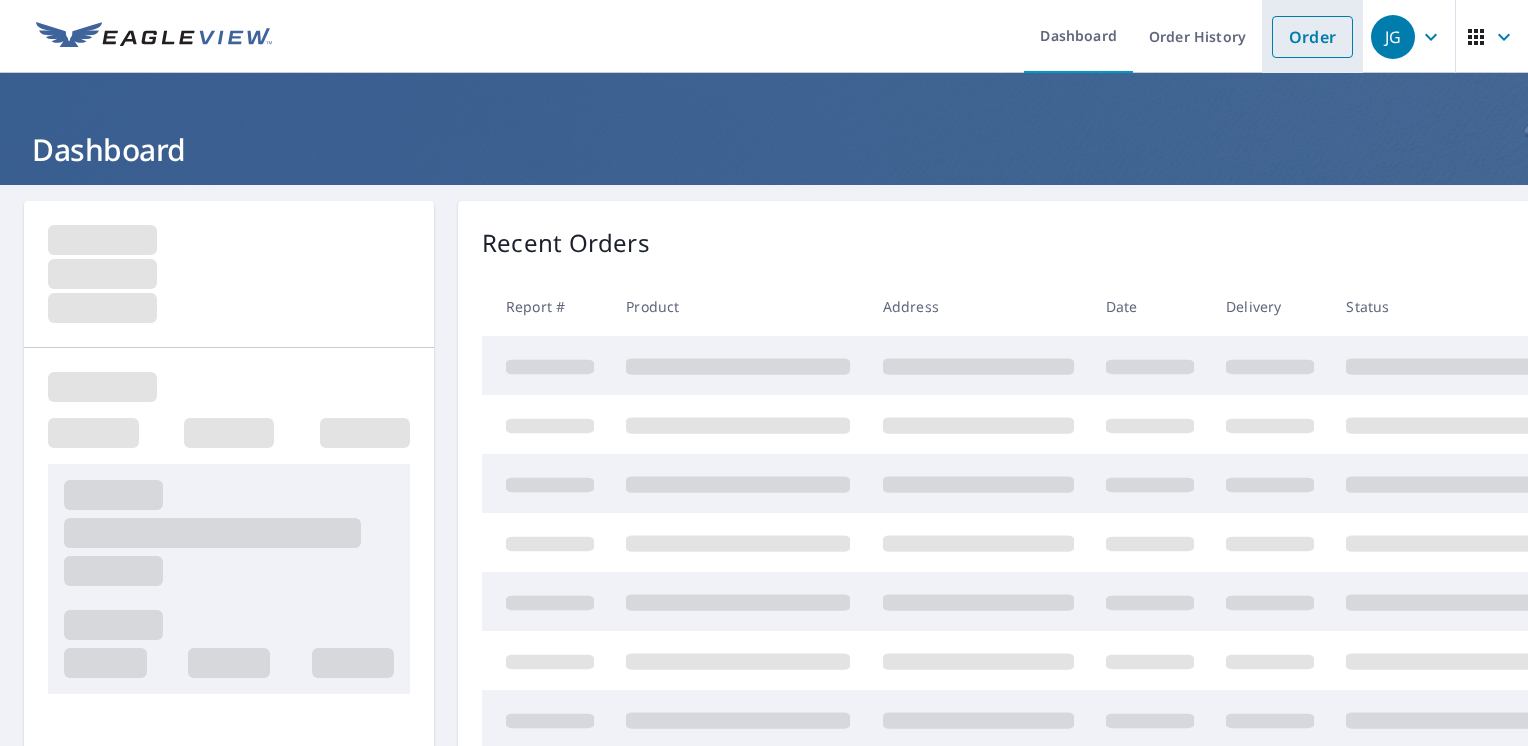 click on "Order" at bounding box center [1312, 37] 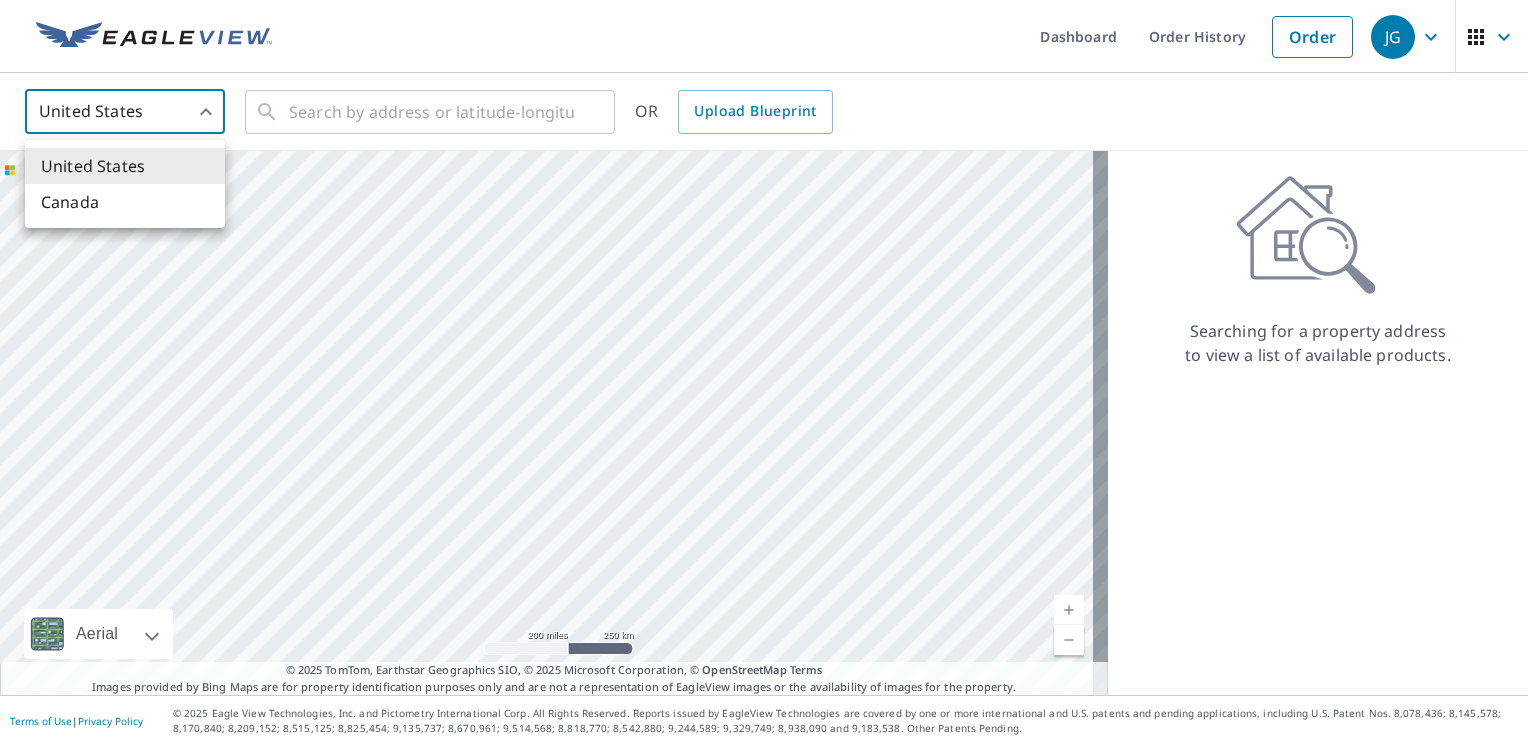 click on "JG JG
Dashboard Order History Order JG United States US ​ ​ OR Upload Blueprint Aerial Road A standard road map Aerial A detailed look from above Labels Labels 200 miles 250 km © 2025 TomTom, Earthstar Geographics  SIO, © 2025 Microsoft Corporation Terms © 2025 TomTom, Earthstar Geographics SIO, © 2025 Microsoft Corporation, ©   OpenStreetMap   Terms Images provided by Bing Maps are for property identification purposes only and are not a representation of EagleView images or the availability of images for the property. Searching for a property address to view a list of available products. Terms of Use  |  Privacy Policy © 2025 Eagle View Technologies, Inc. and Pictometry International Corp. All Rights Reserved. Reports issued by EagleView Technologies are covered by   one or more international and U.S. patents and pending applications, including U.S. Patent Nos. 8,078,436; 8,145,578; 8,170,840; 8,209,152;
United States Canada" at bounding box center (764, 373) 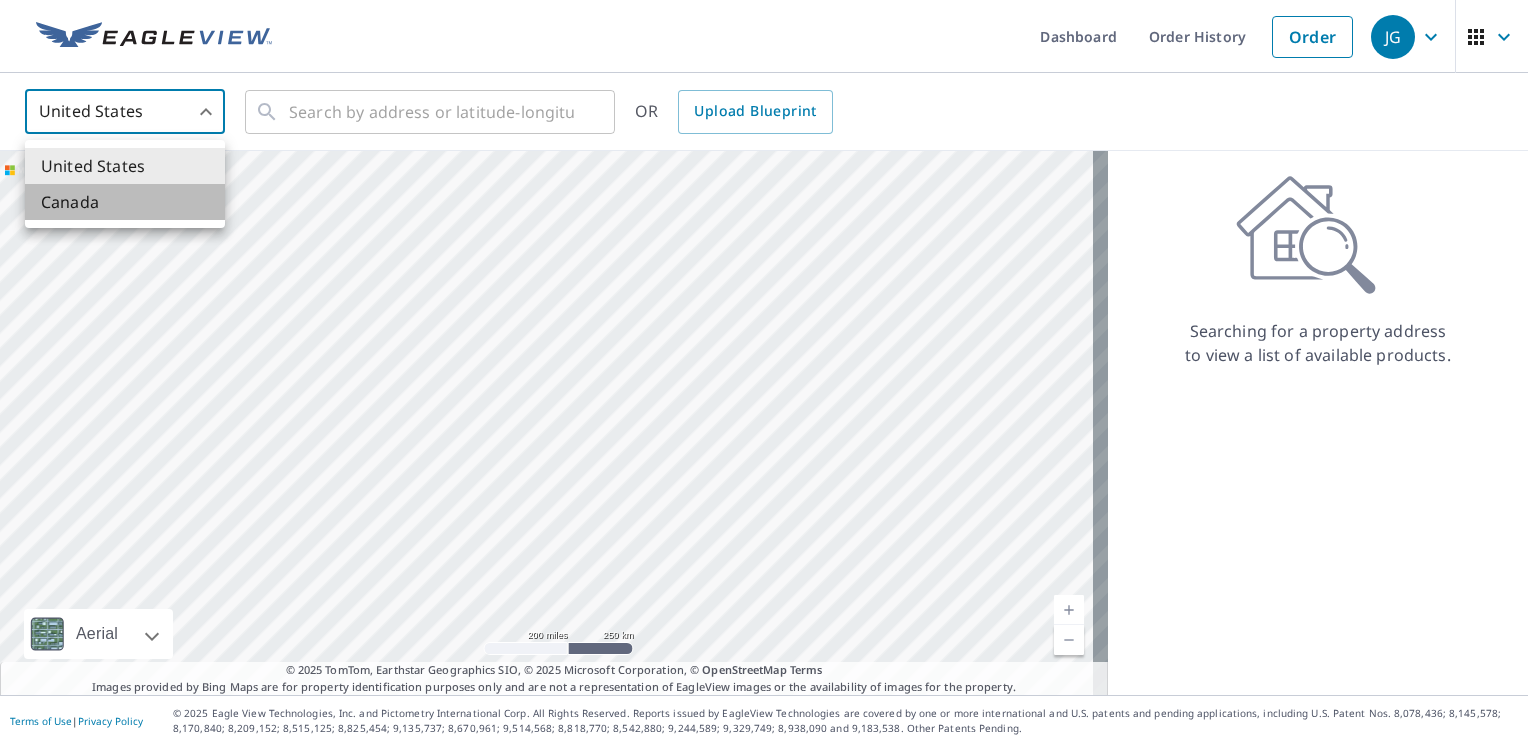 click on "Canada" at bounding box center (125, 202) 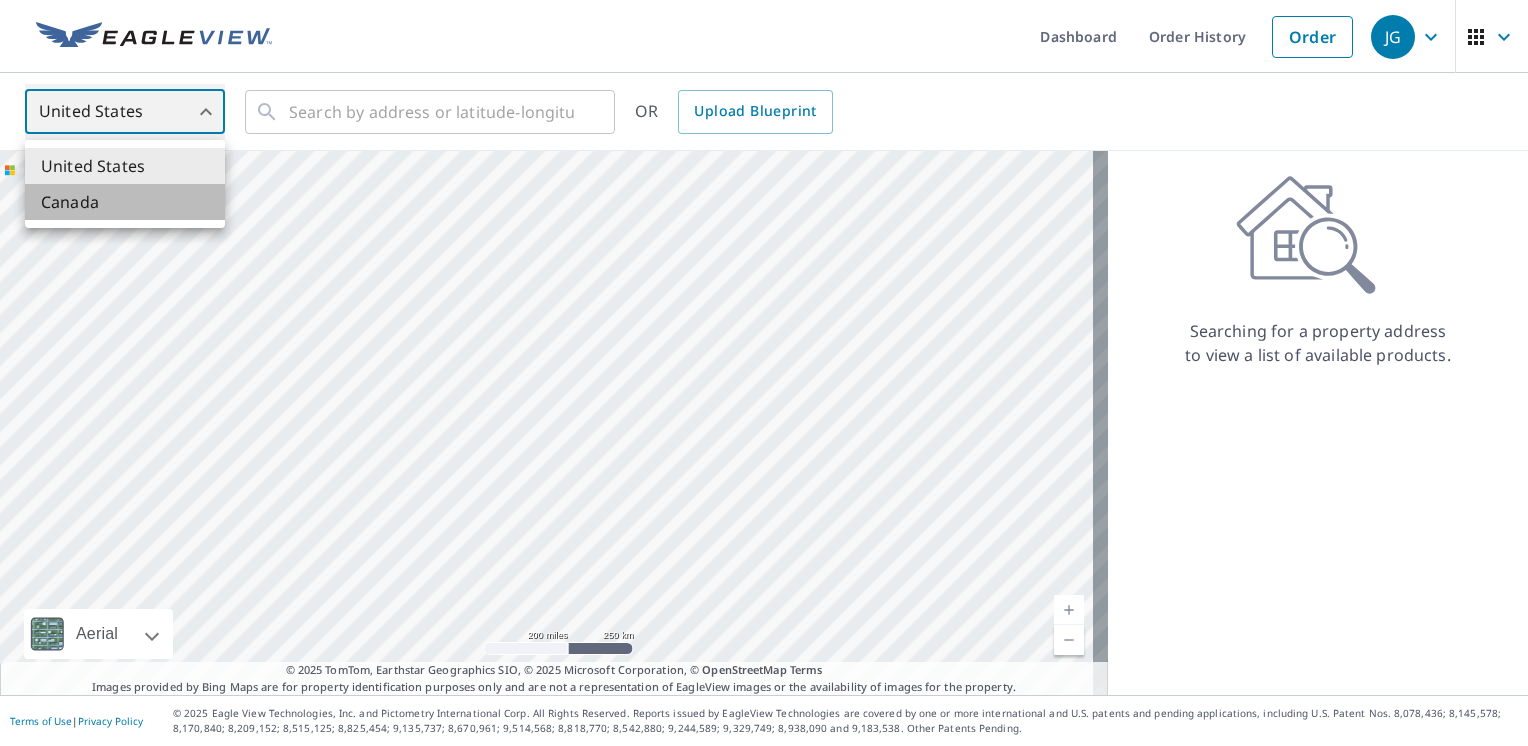 type on "CA" 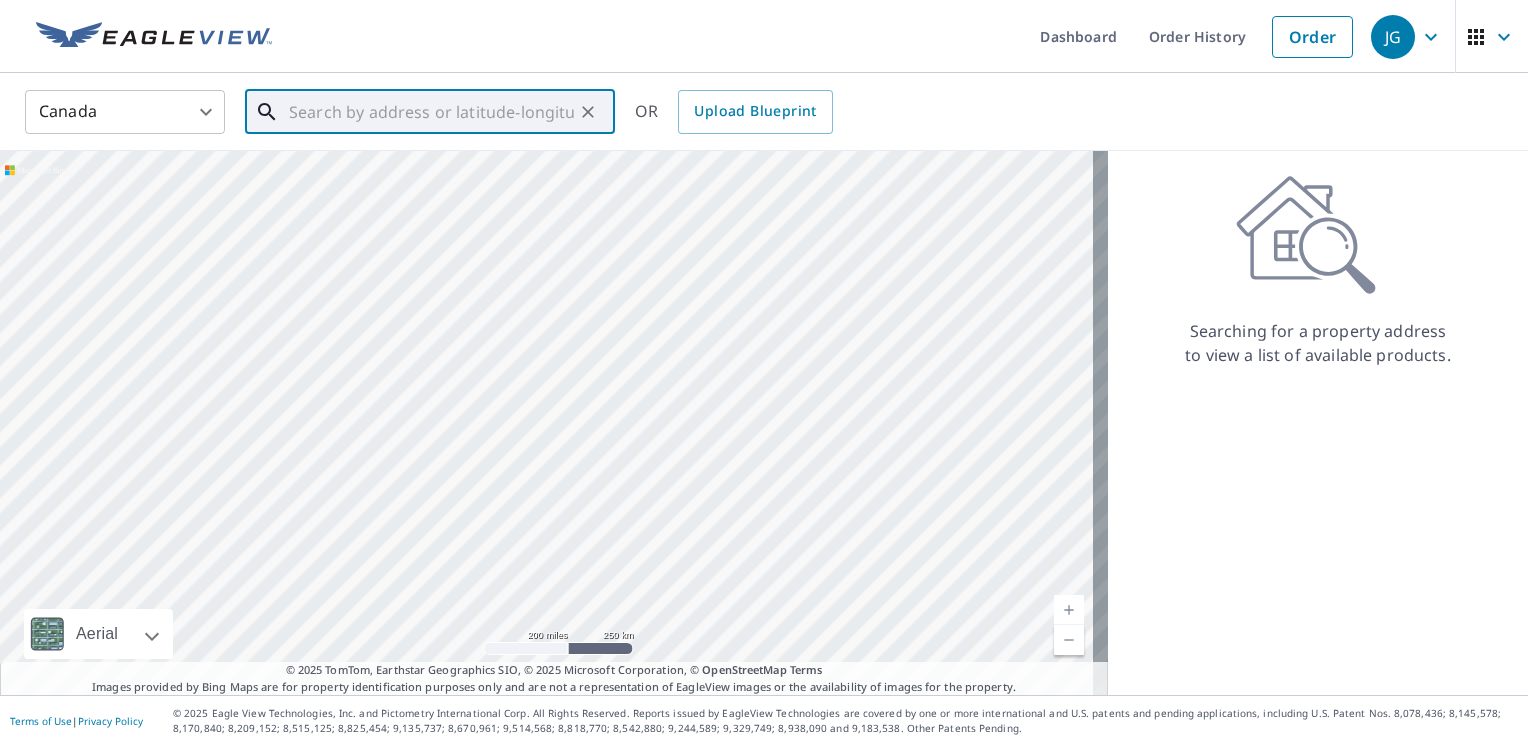 click at bounding box center [431, 112] 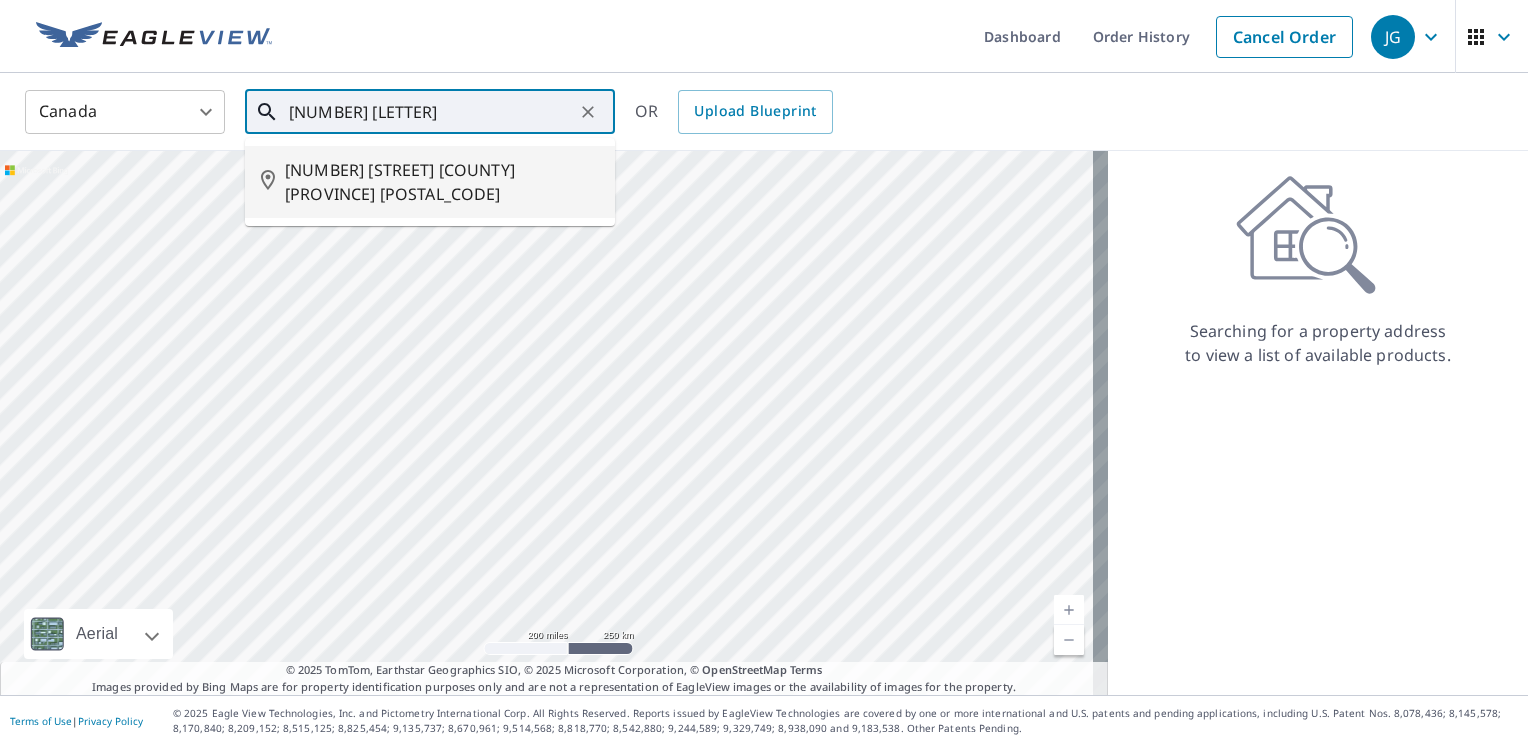 click on "[NUMBER] [STREET] [COUNTY] [PROVINCE] [POSTAL_CODE]" at bounding box center (442, 182) 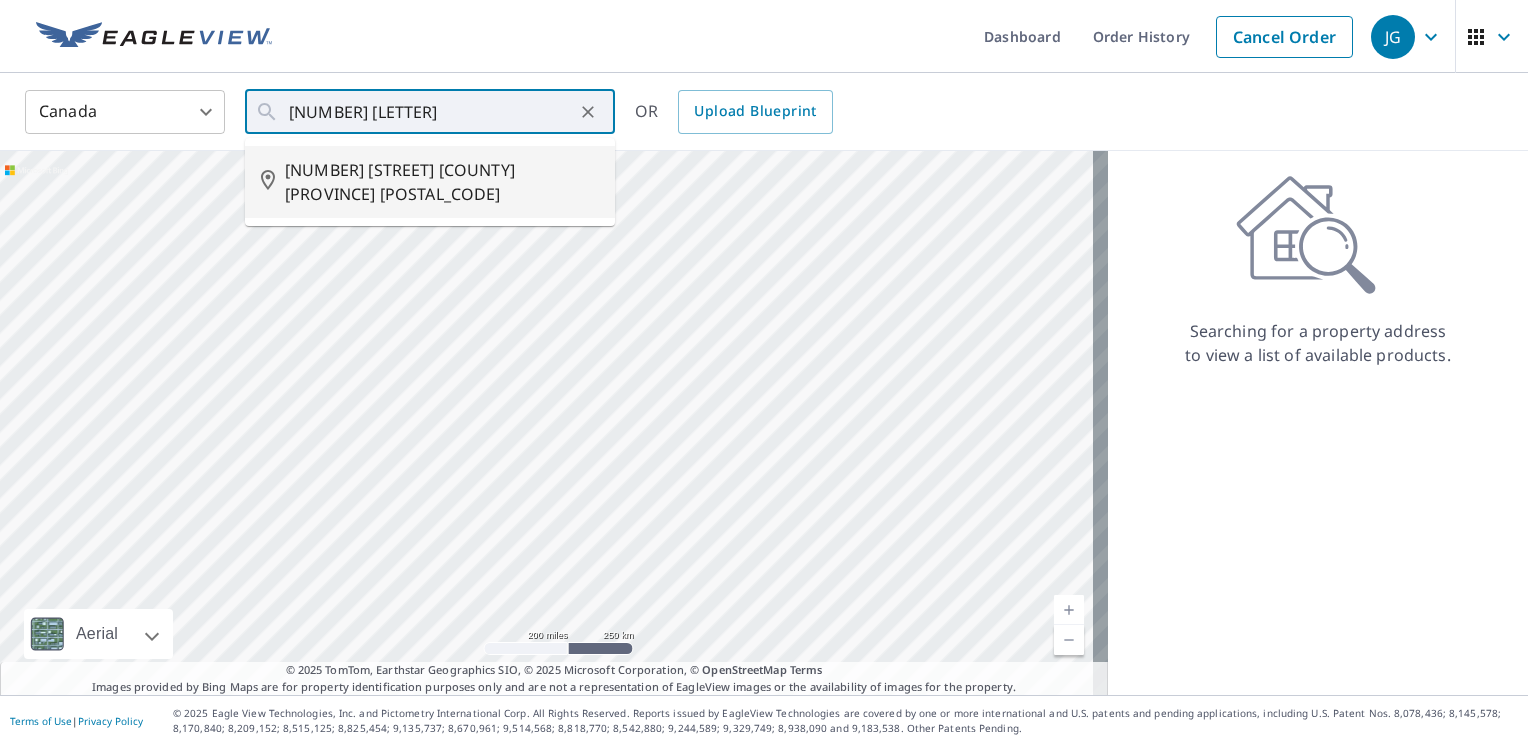 type on "[NUMBER] [STREET] [COUNTY] [PROVINCE] [POSTAL_CODE]" 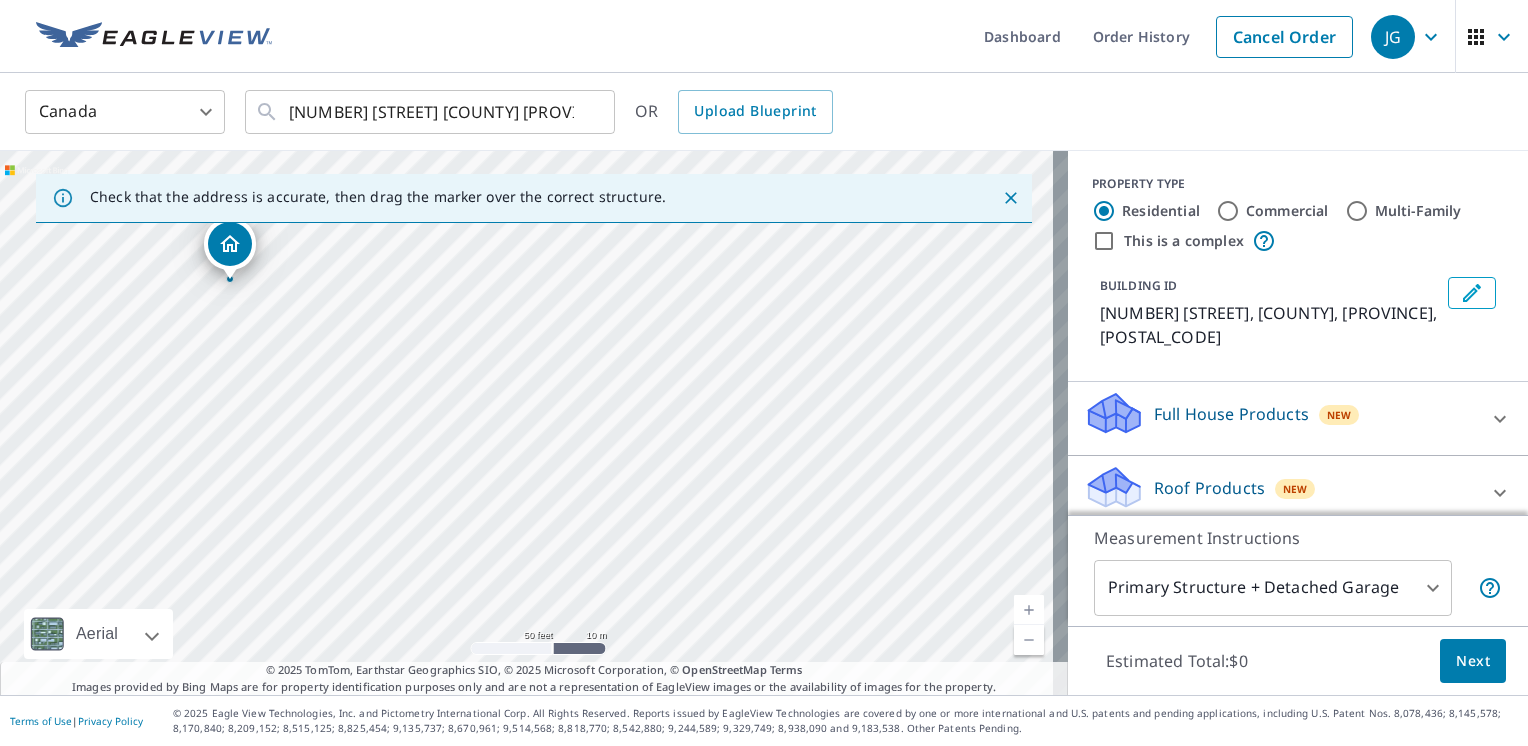 drag, startPoint x: 266, startPoint y: 241, endPoint x: 220, endPoint y: 246, distance: 46.270943 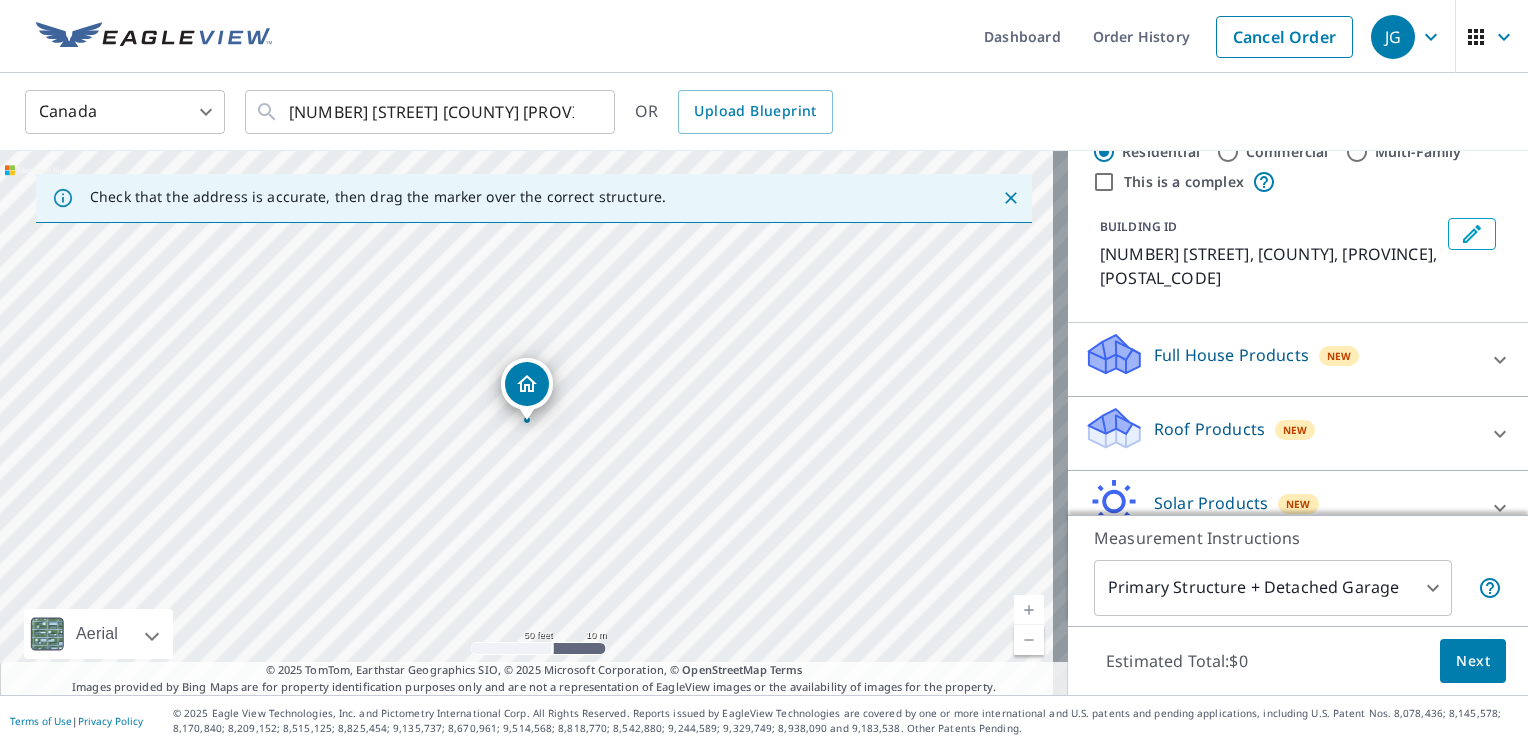 scroll, scrollTop: 60, scrollLeft: 0, axis: vertical 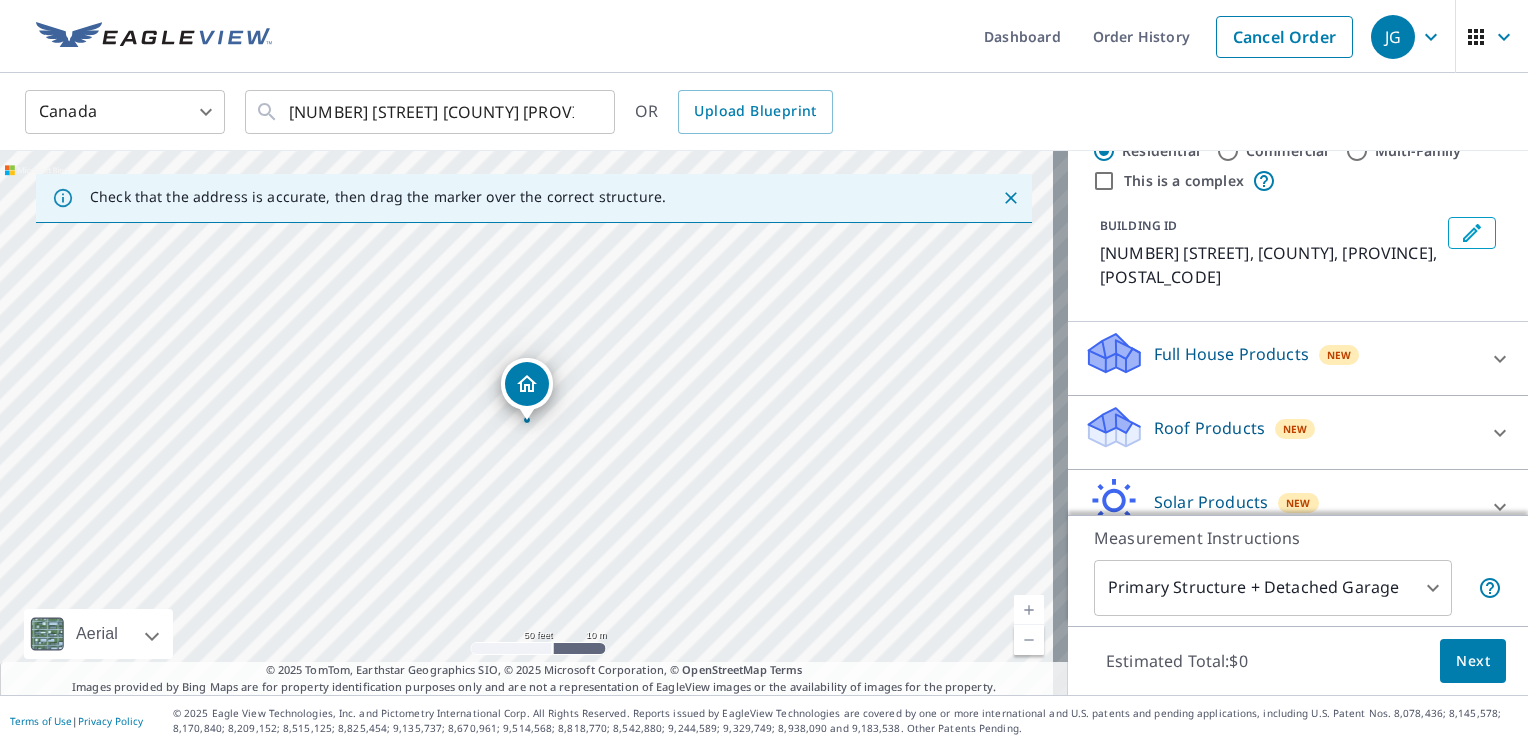 click on "Full House Products New" at bounding box center (1280, 358) 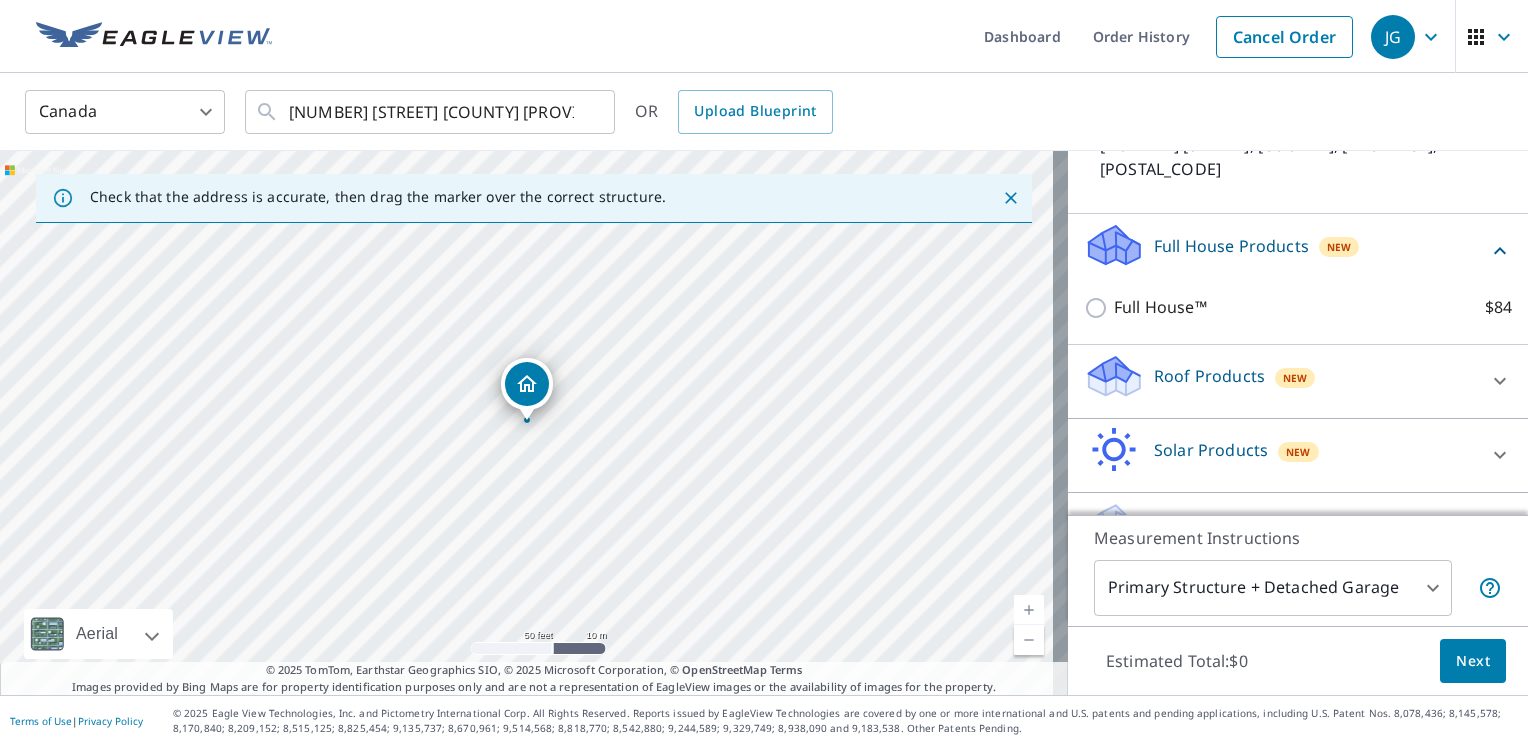 click on "Roof Products New" at bounding box center [1280, 381] 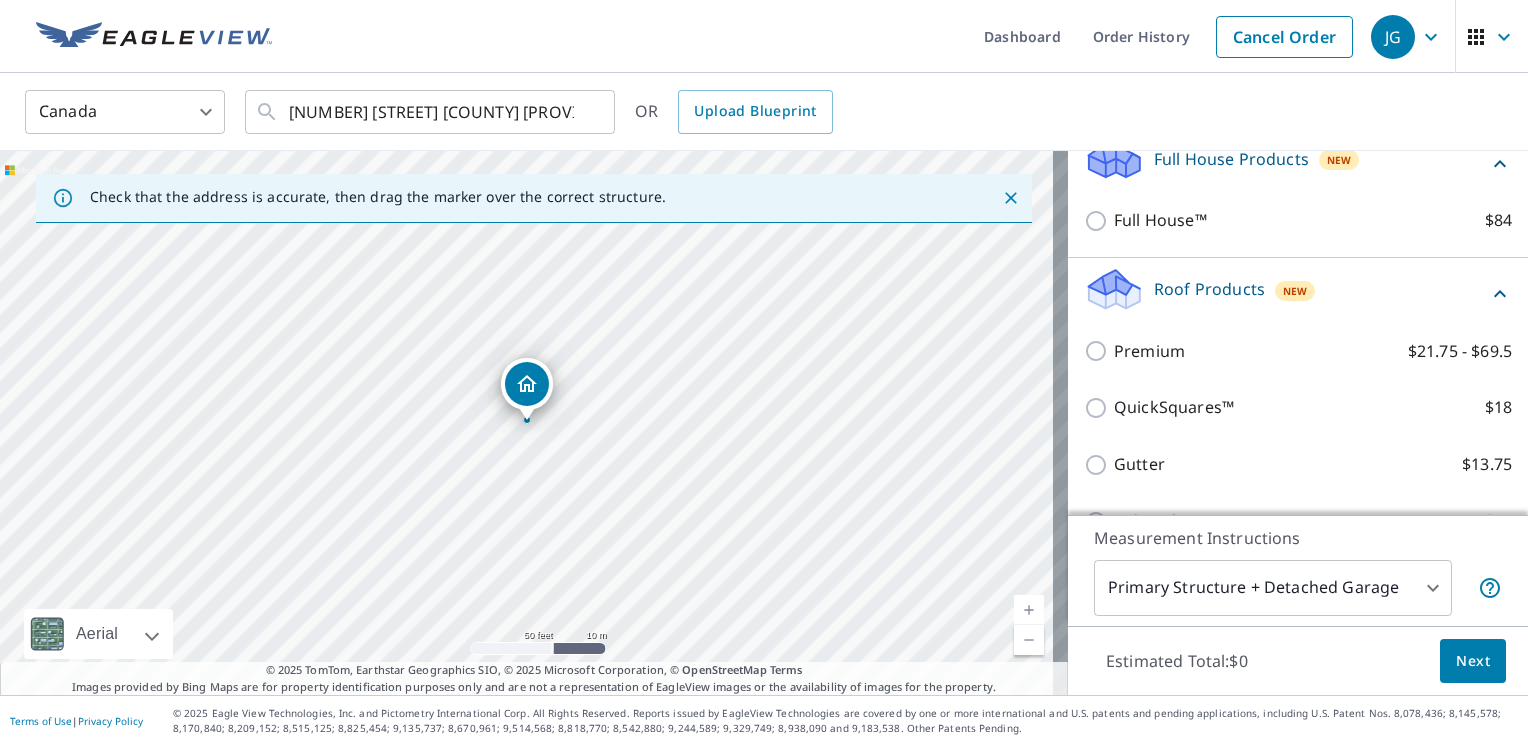 scroll, scrollTop: 266, scrollLeft: 0, axis: vertical 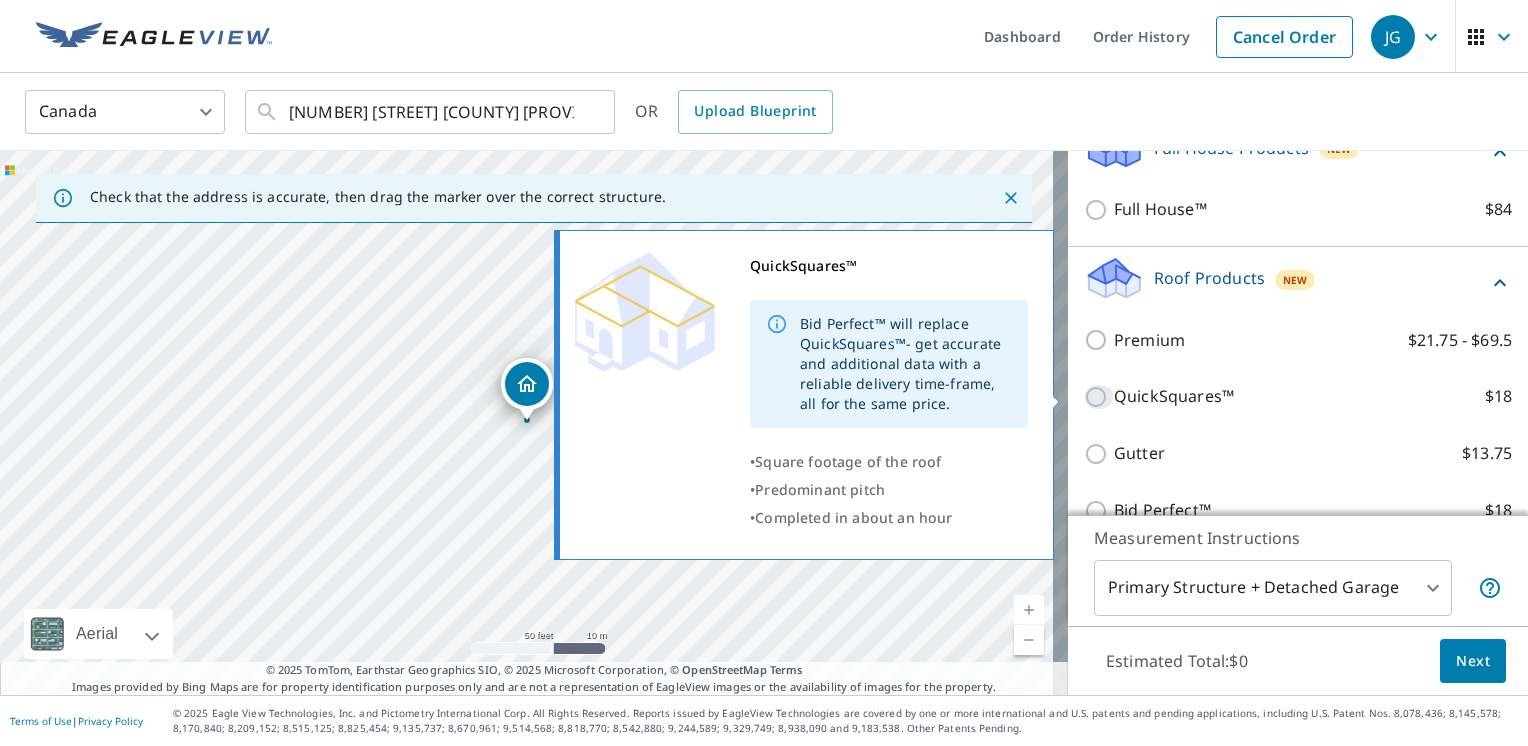 click on "QuickSquares™ $18" at bounding box center (1099, 397) 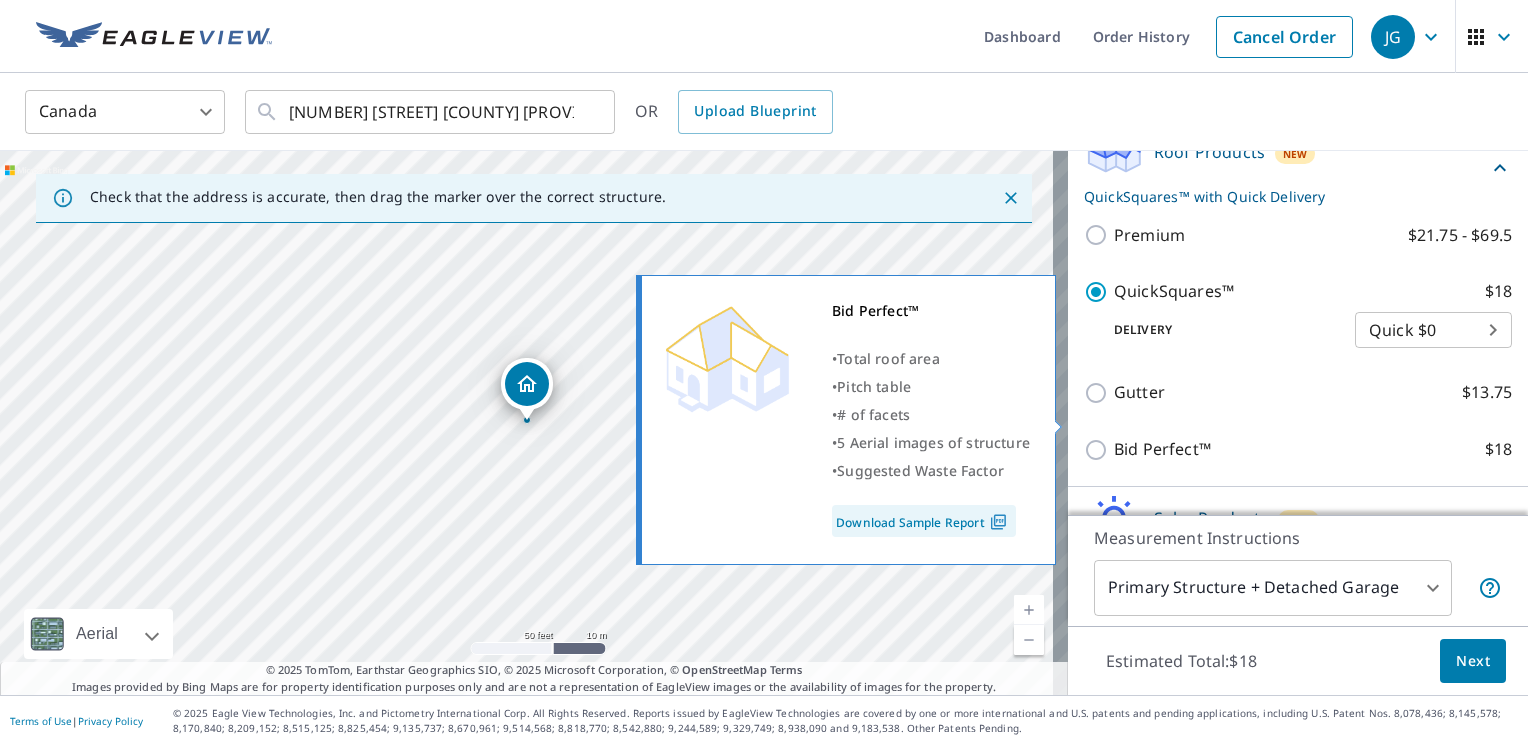 scroll, scrollTop: 423, scrollLeft: 0, axis: vertical 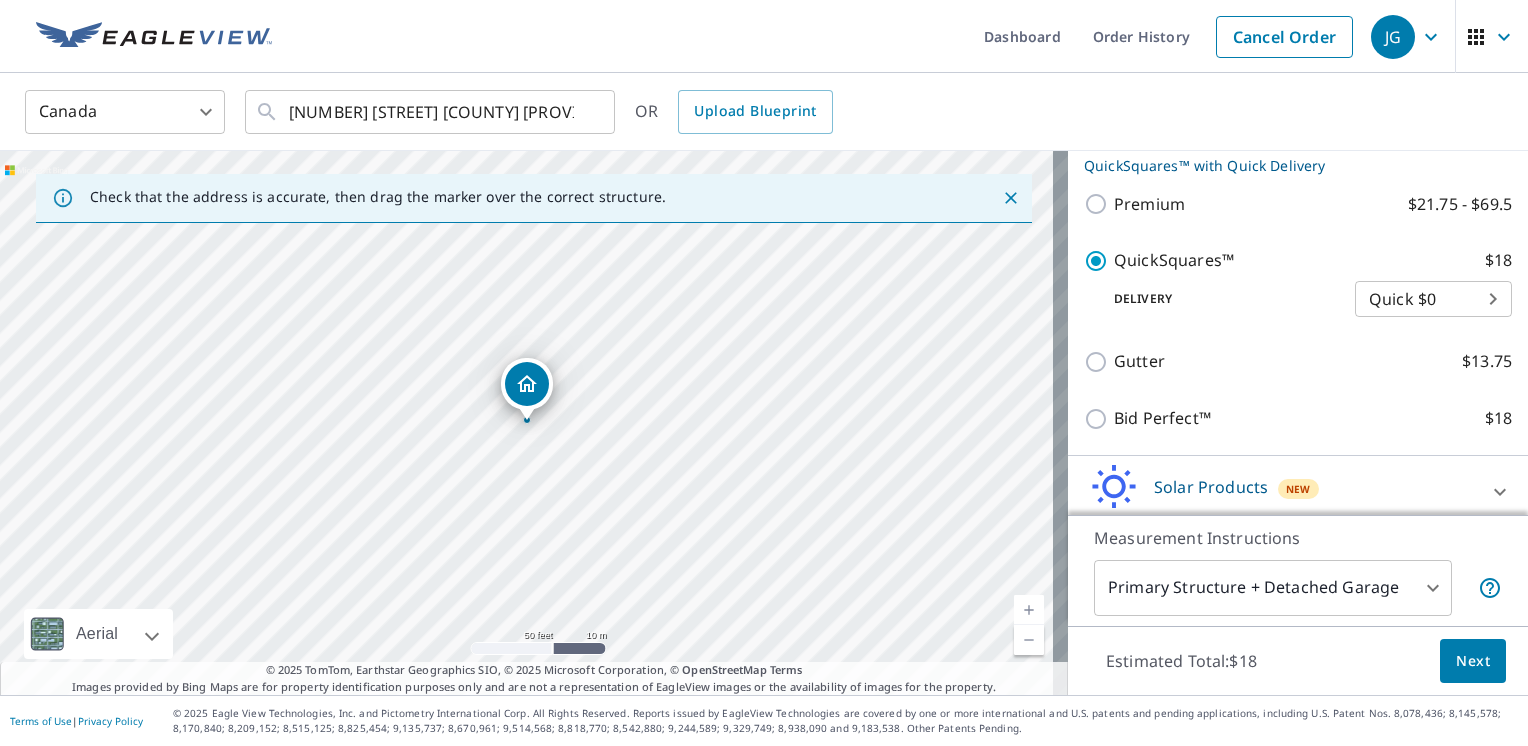 click on "Next" at bounding box center [1473, 661] 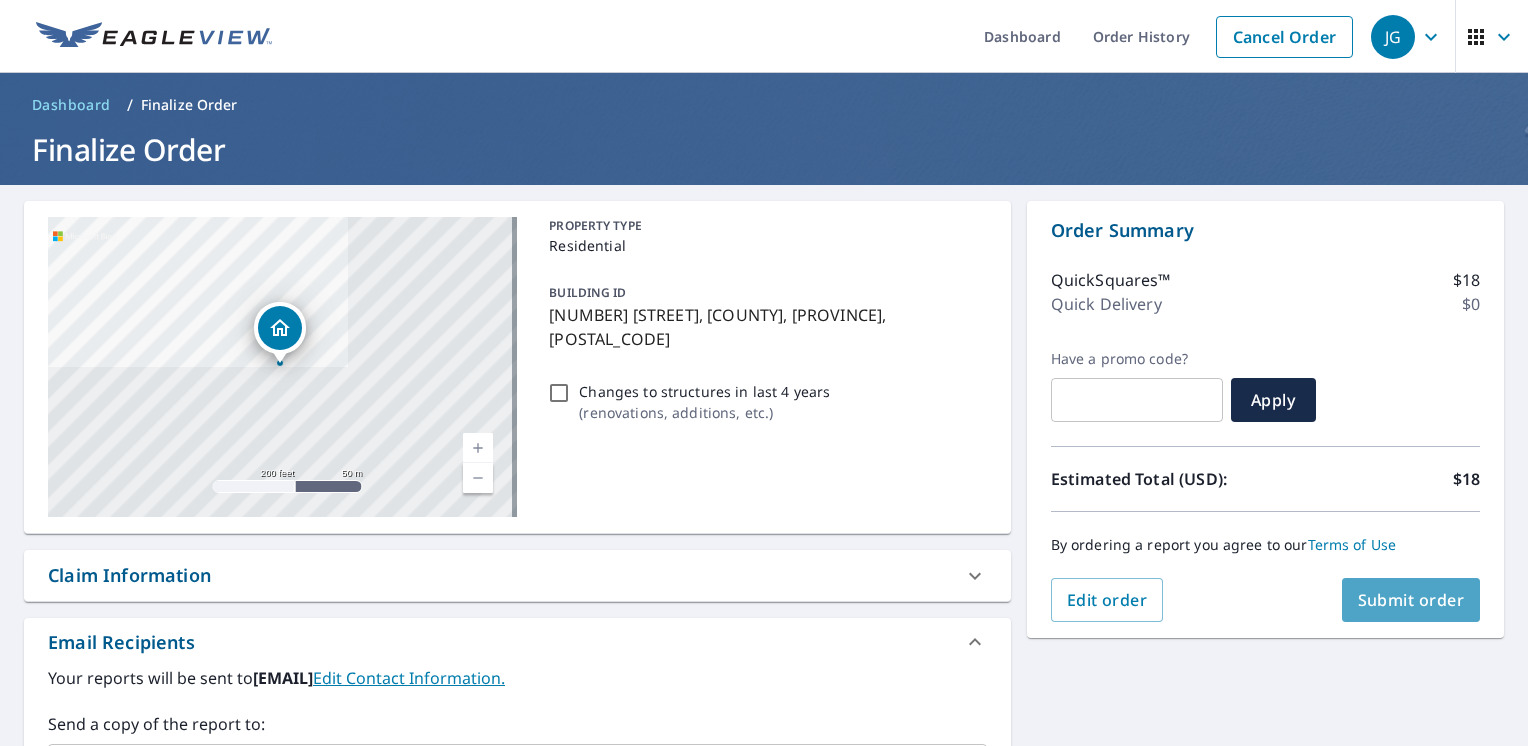 click on "Submit order" at bounding box center [1411, 600] 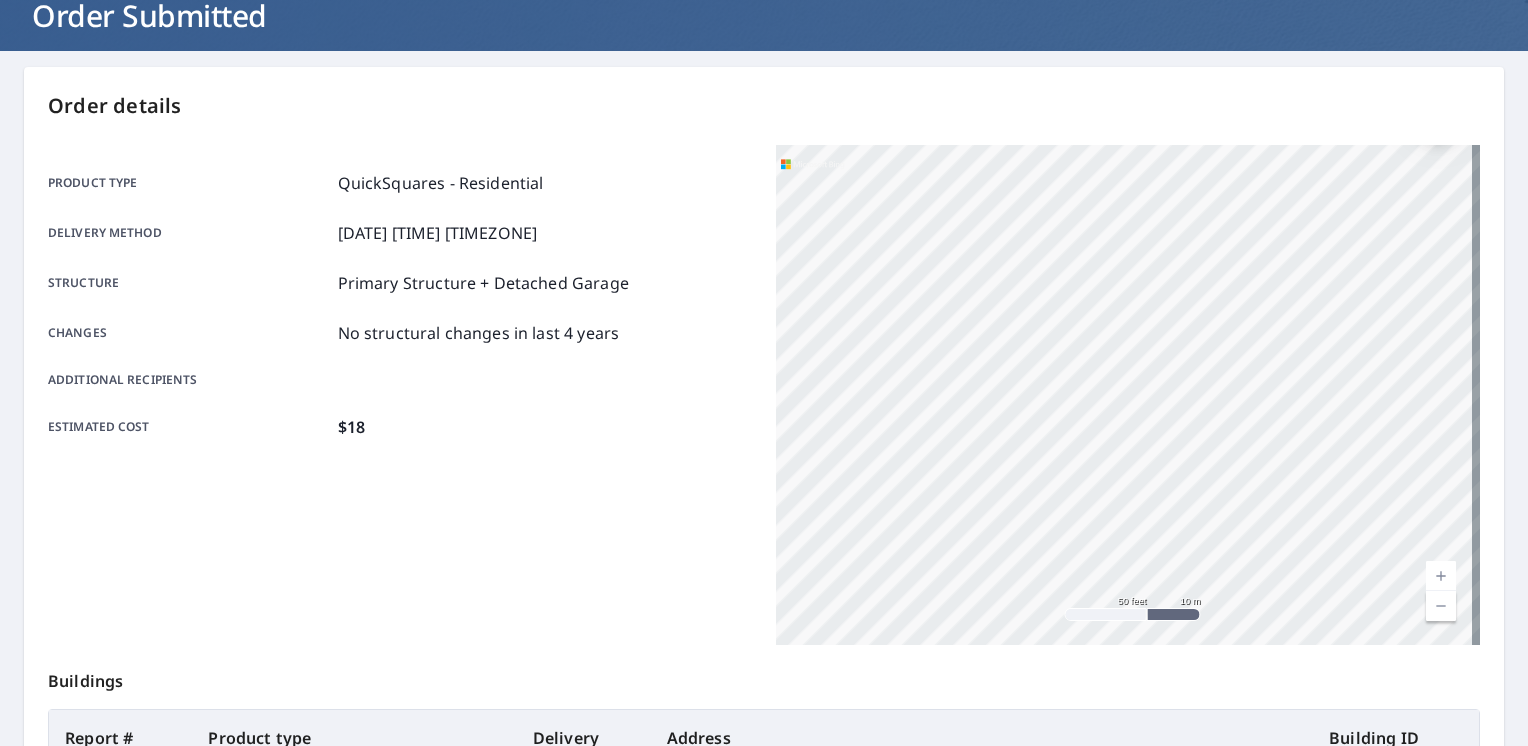 scroll, scrollTop: 0, scrollLeft: 0, axis: both 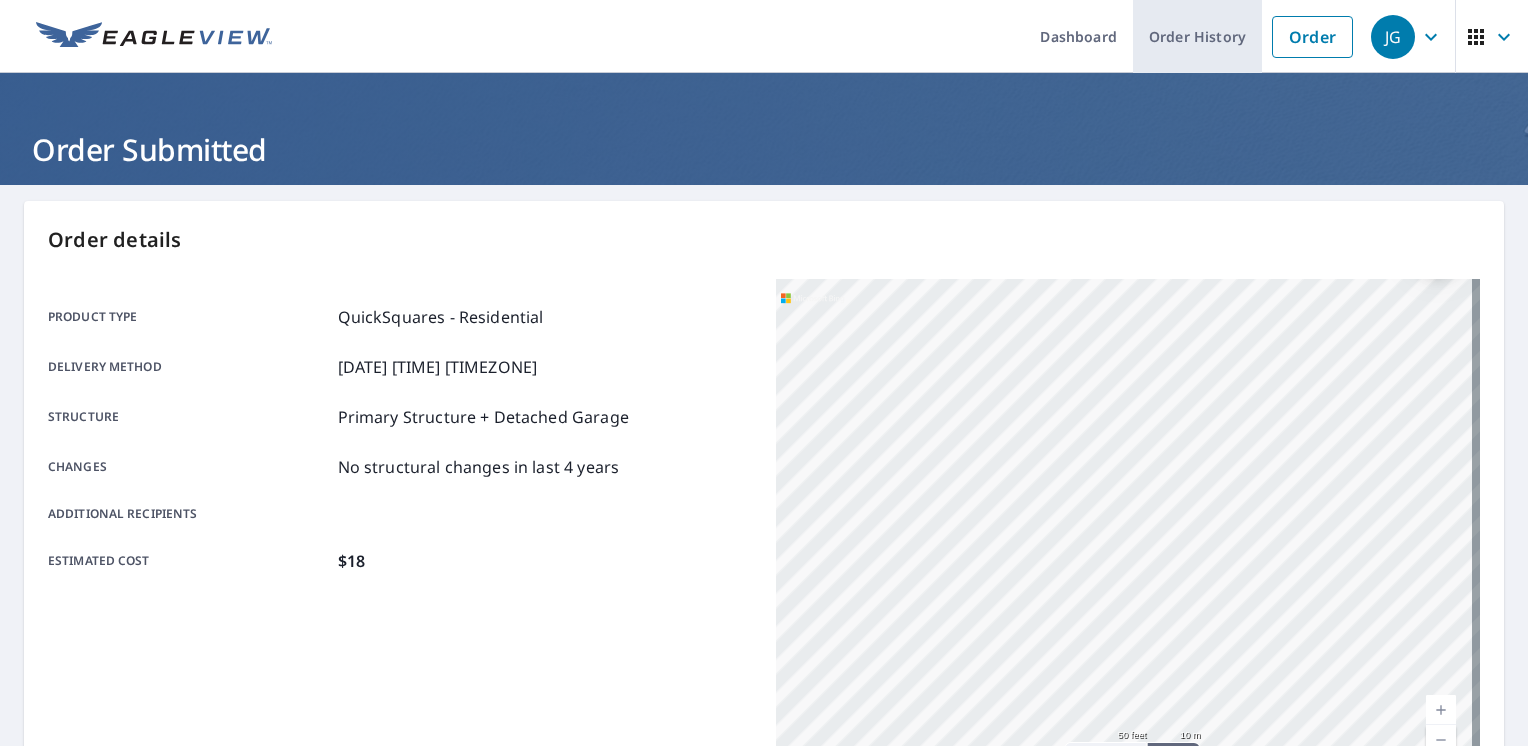 click on "Order History" at bounding box center [1197, 36] 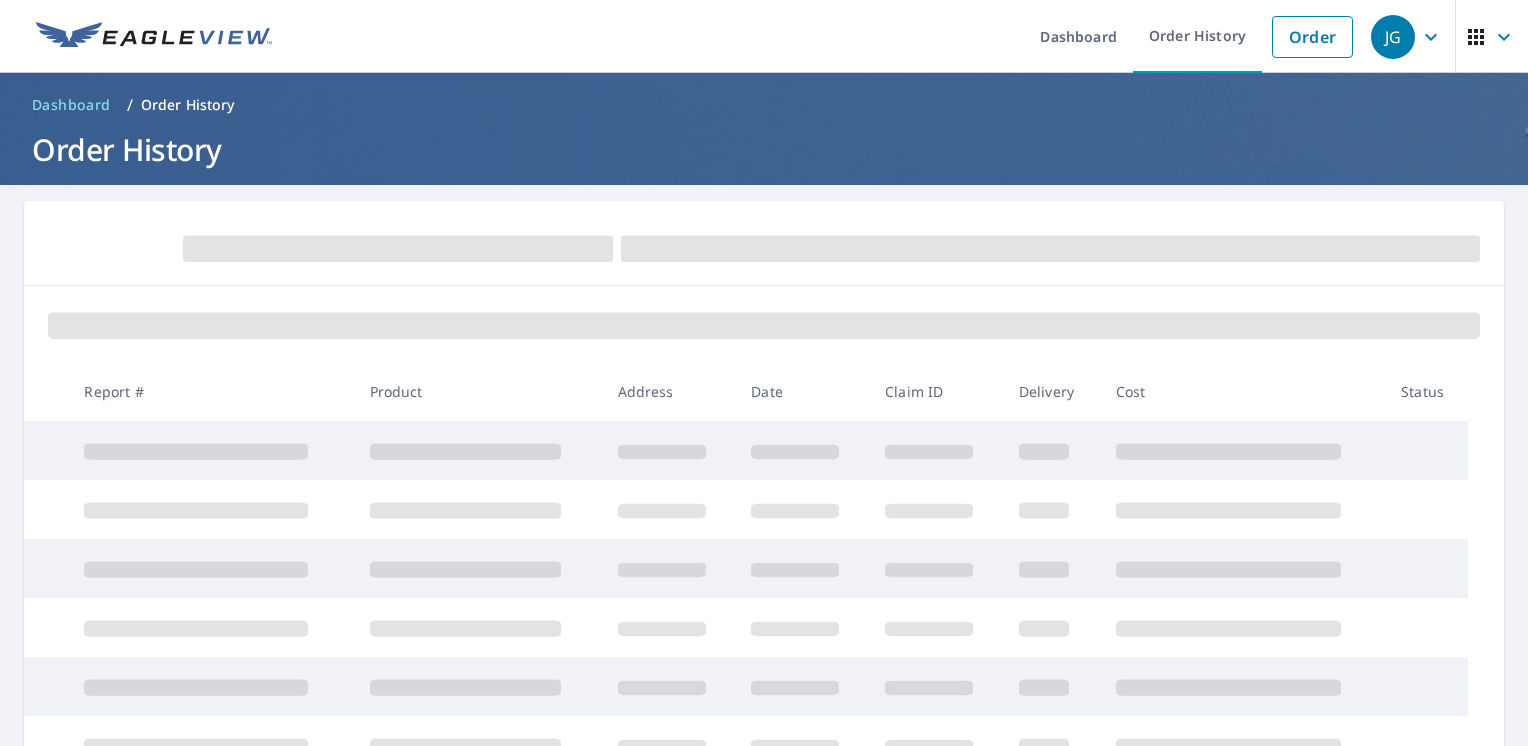 scroll, scrollTop: 0, scrollLeft: 0, axis: both 